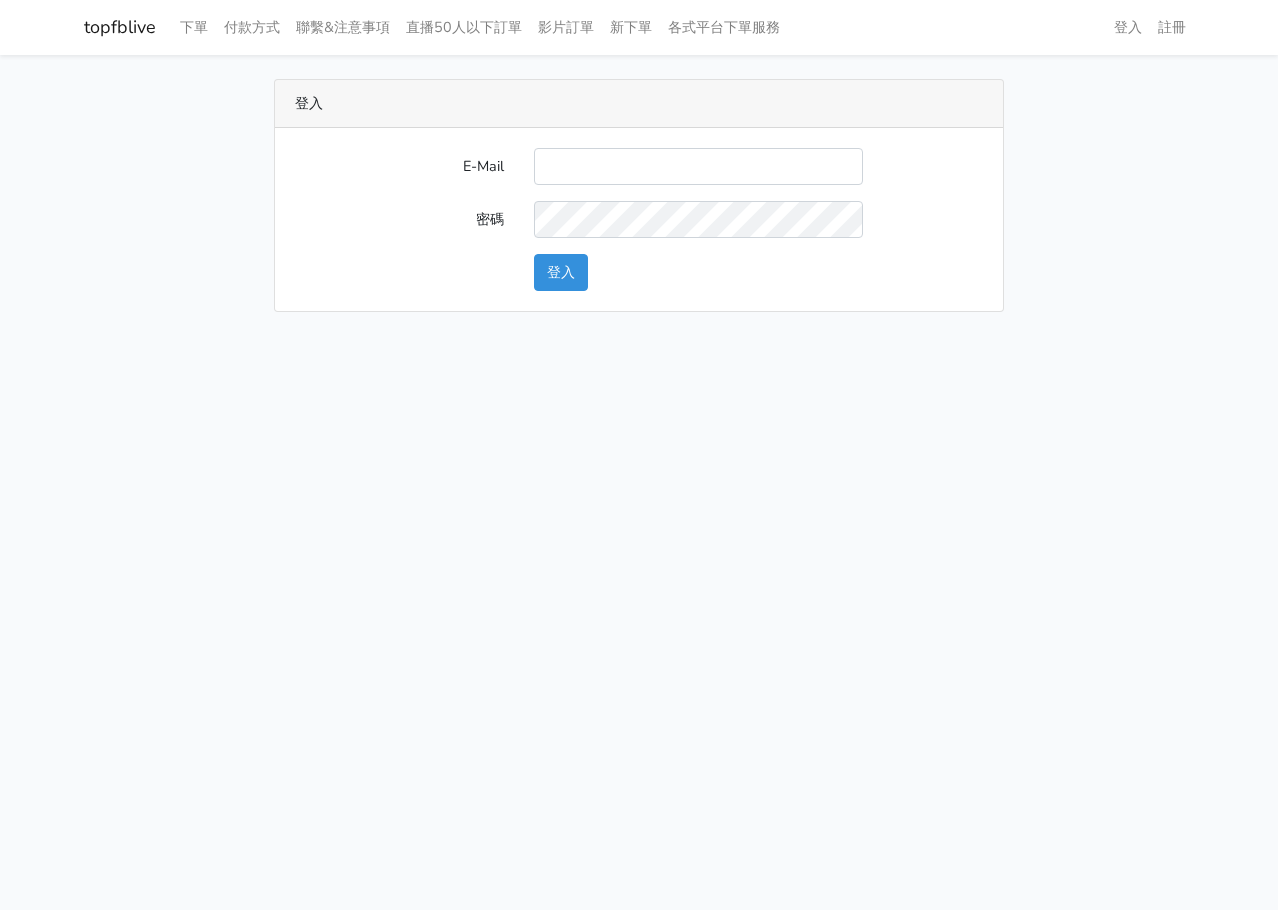 scroll, scrollTop: 0, scrollLeft: 0, axis: both 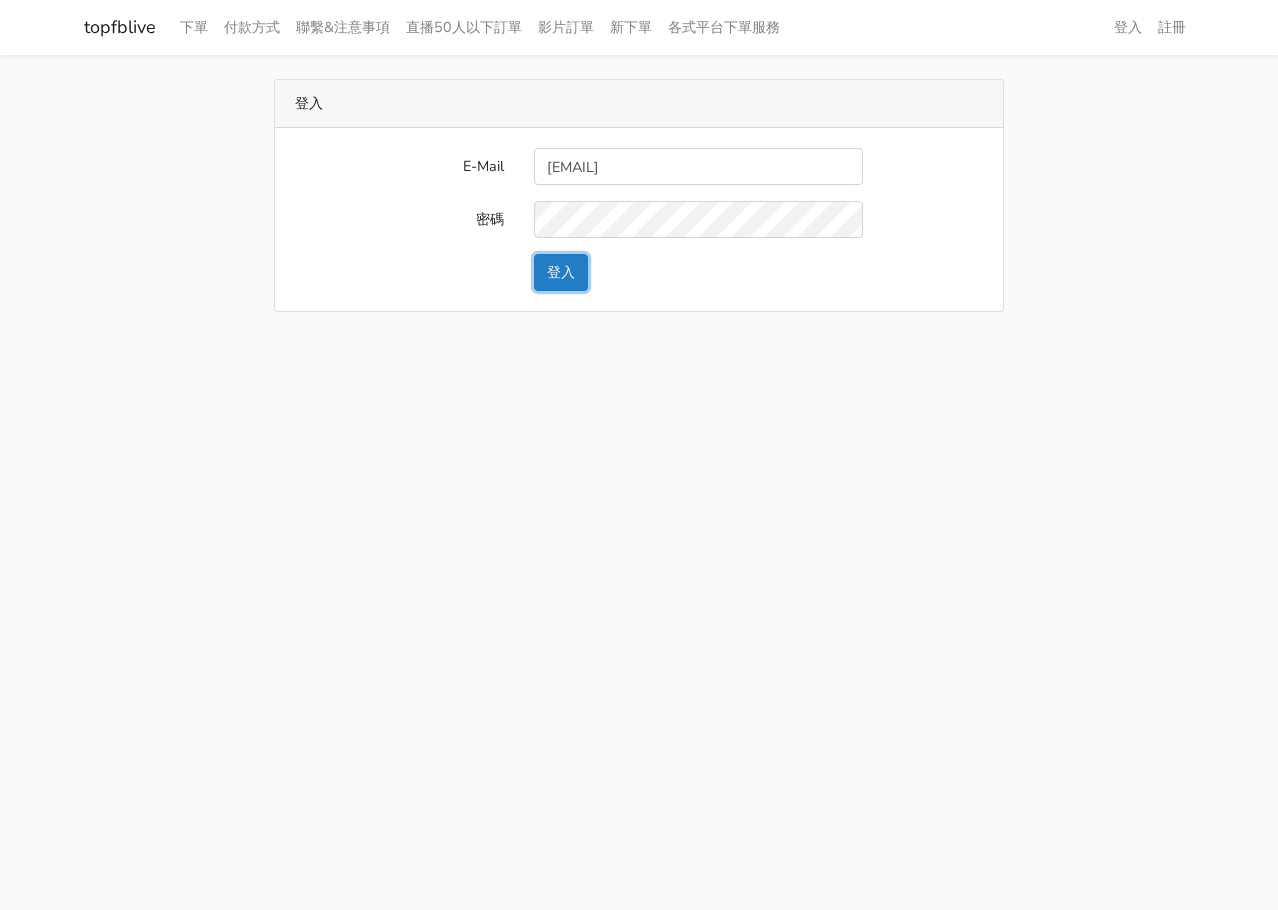 click on "登入" at bounding box center [561, 272] 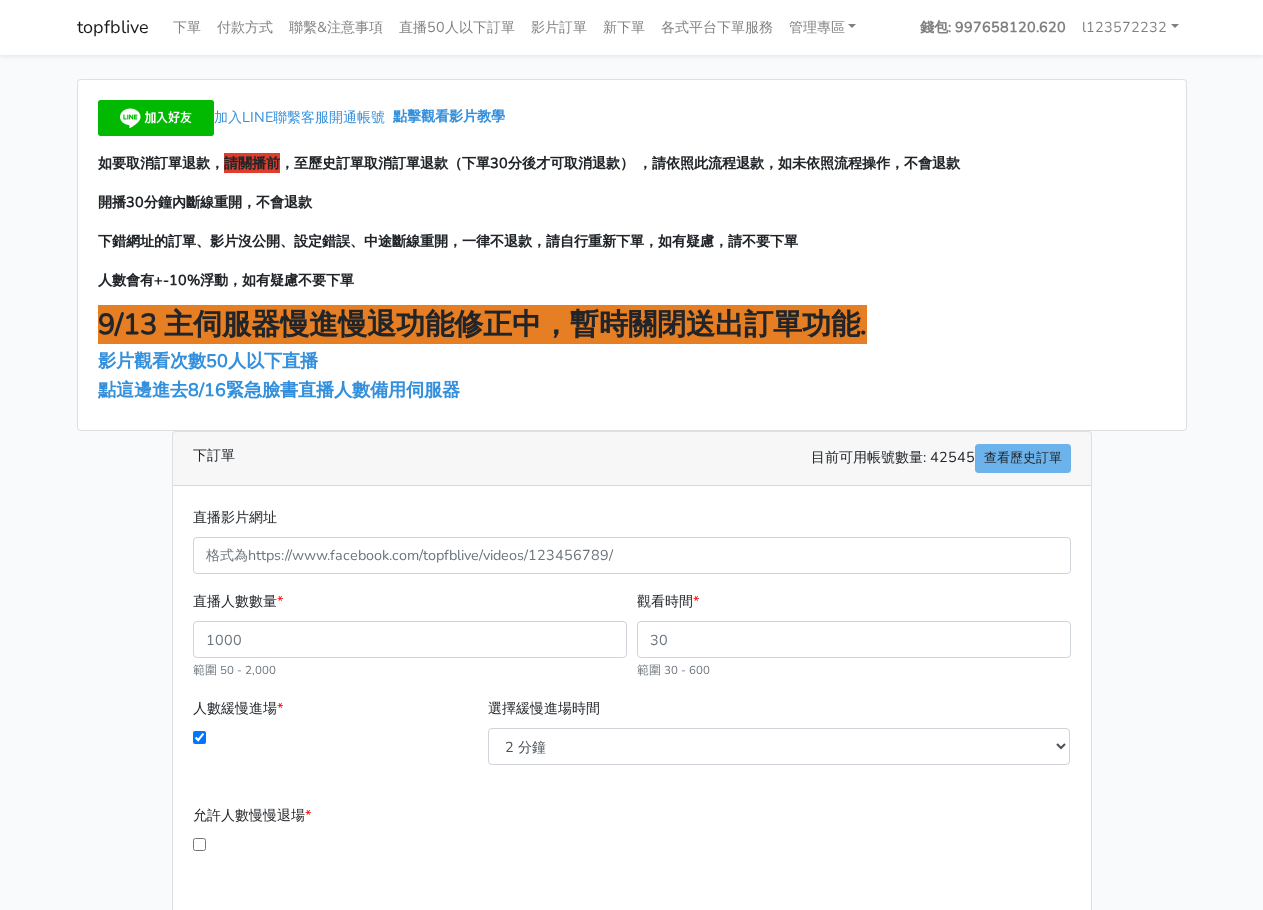 scroll, scrollTop: 0, scrollLeft: 0, axis: both 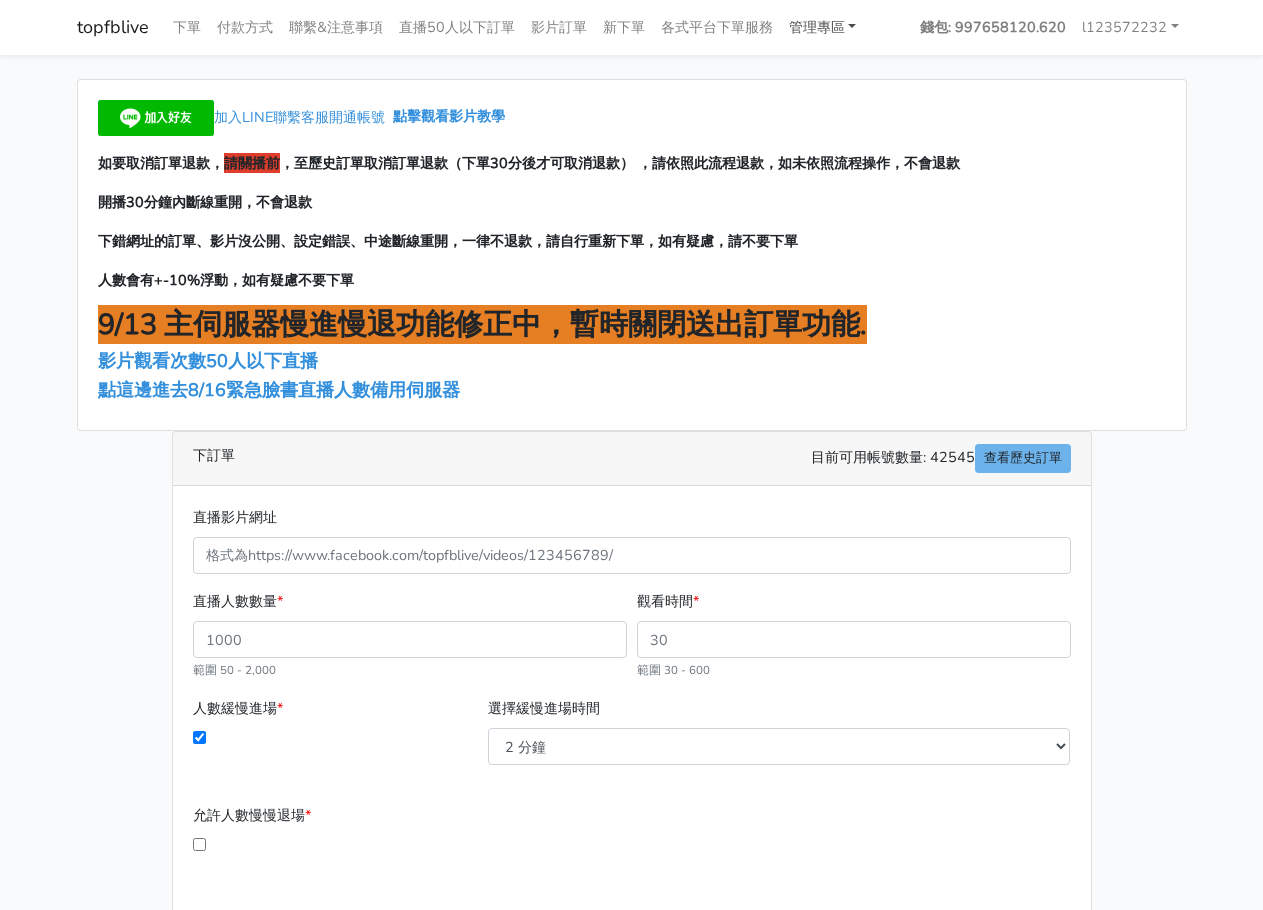 click on "管理專區" at bounding box center (823, 27) 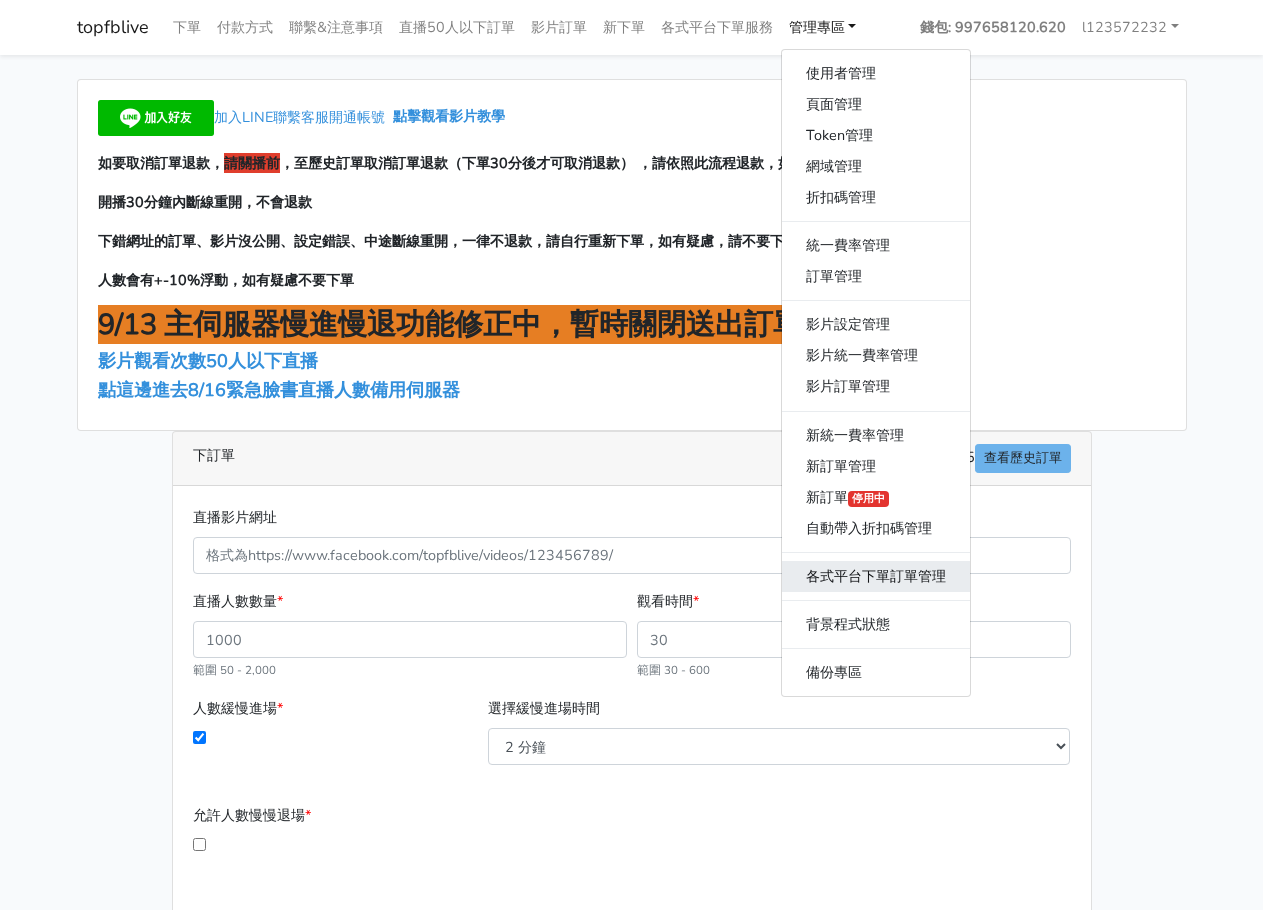 click on "各式平台下單訂單管理" at bounding box center (876, 576) 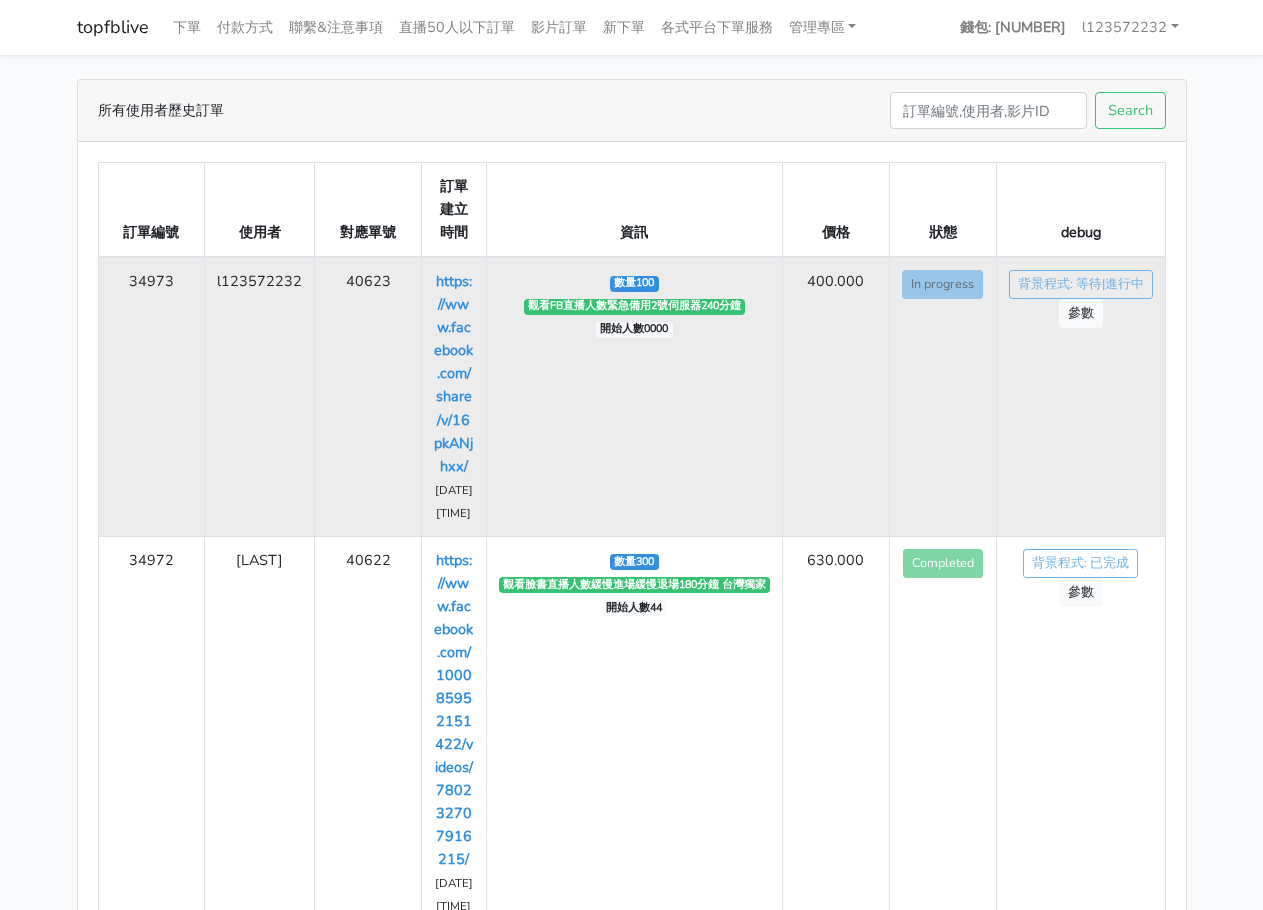 scroll, scrollTop: 0, scrollLeft: 0, axis: both 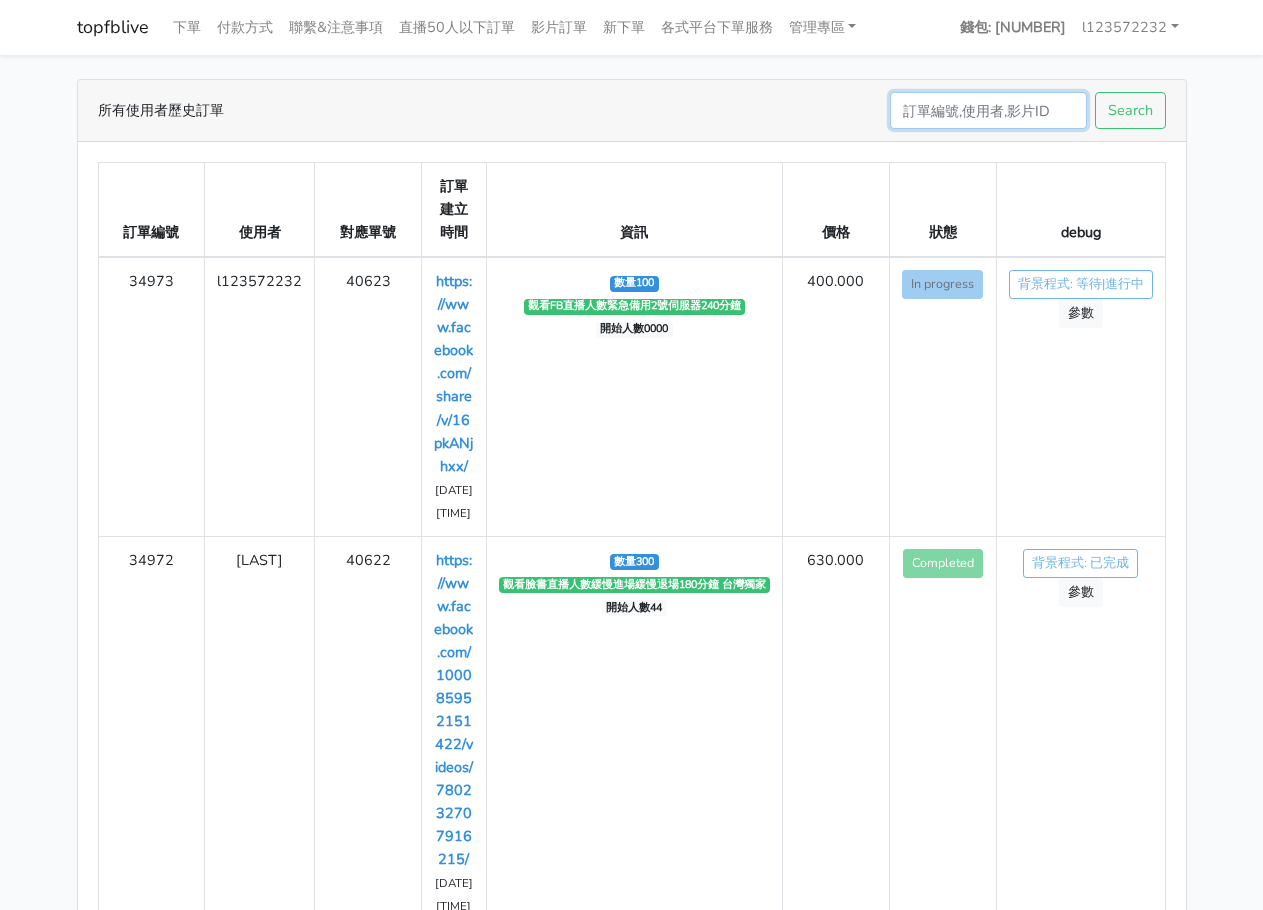 click at bounding box center [988, 110] 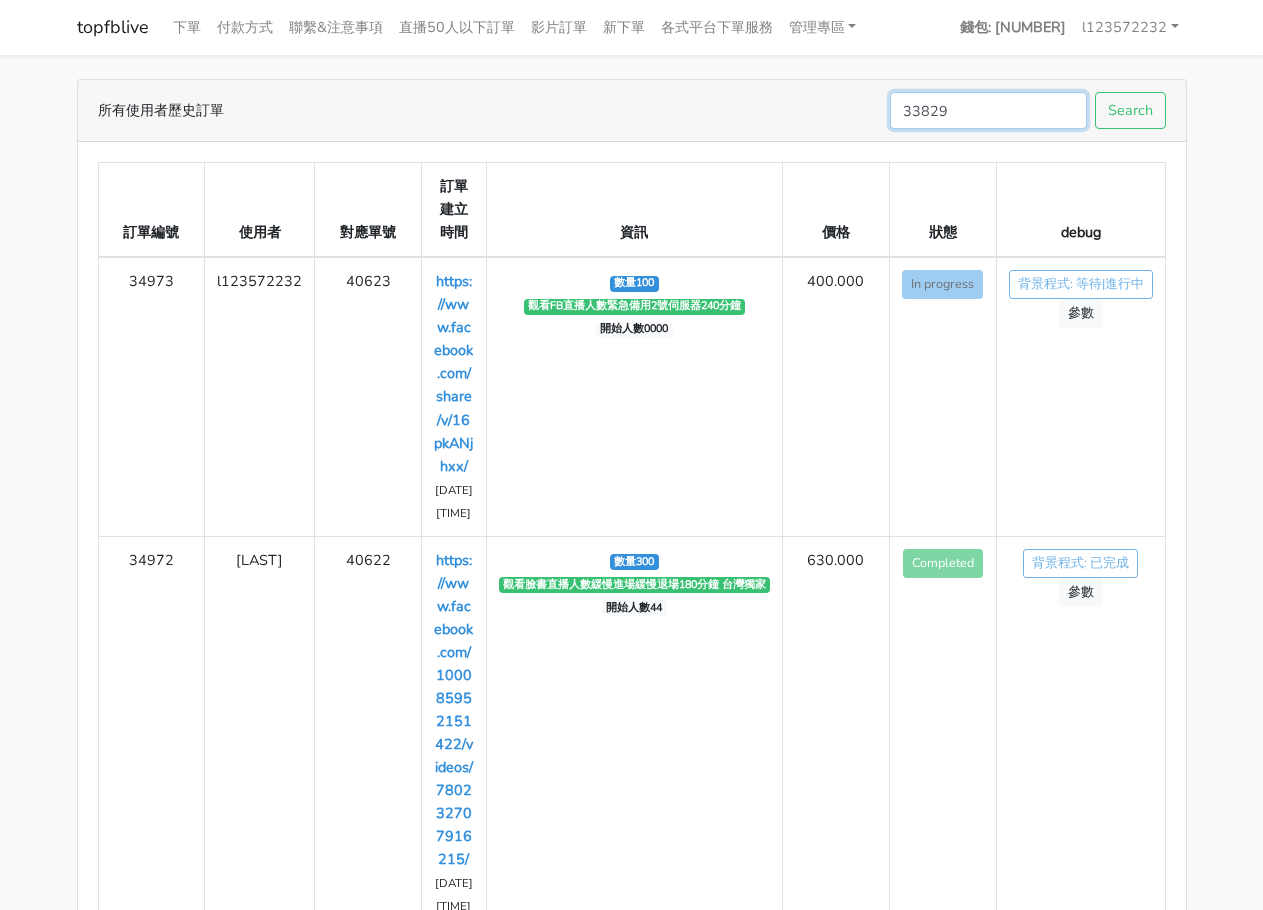 type on "33829" 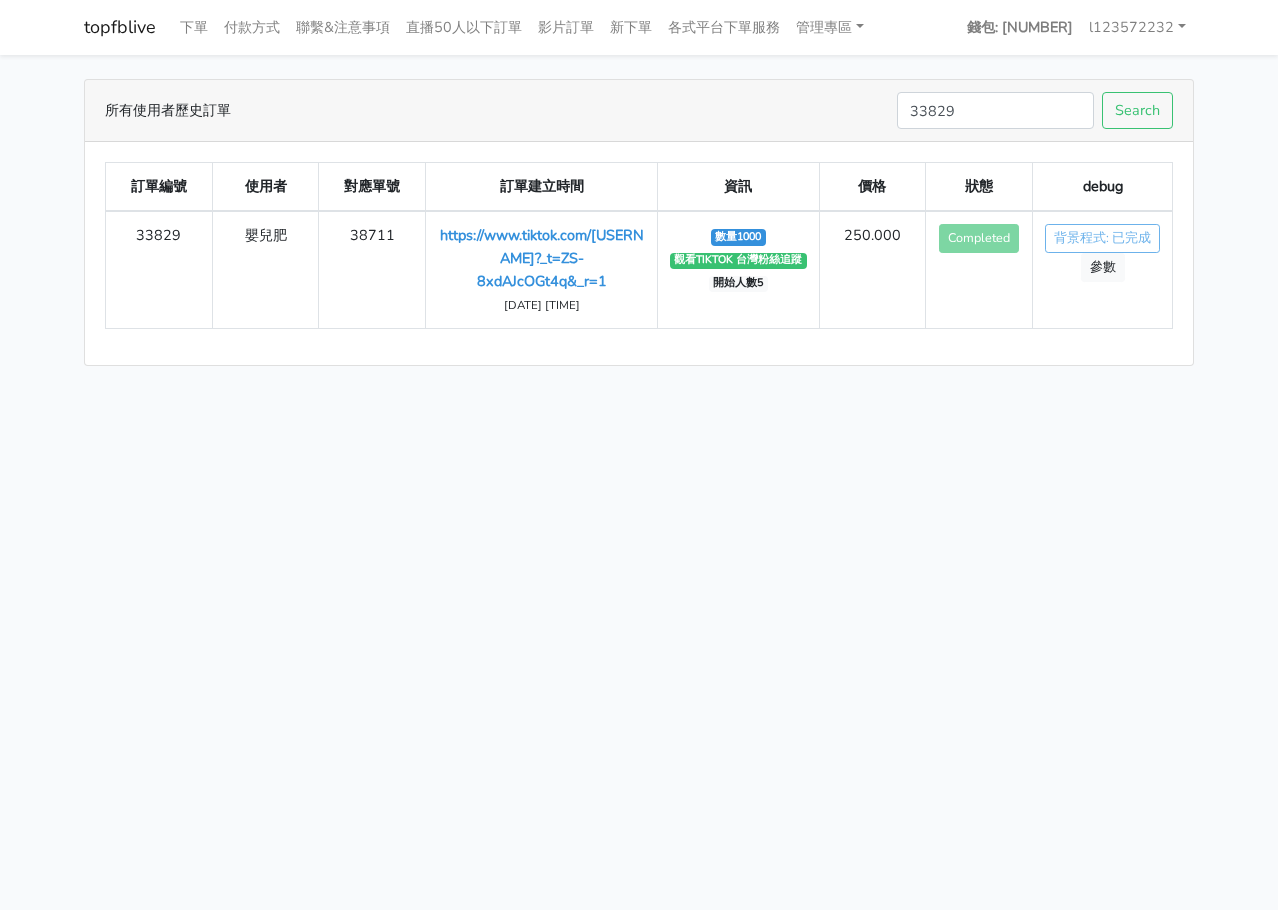 scroll, scrollTop: 0, scrollLeft: 0, axis: both 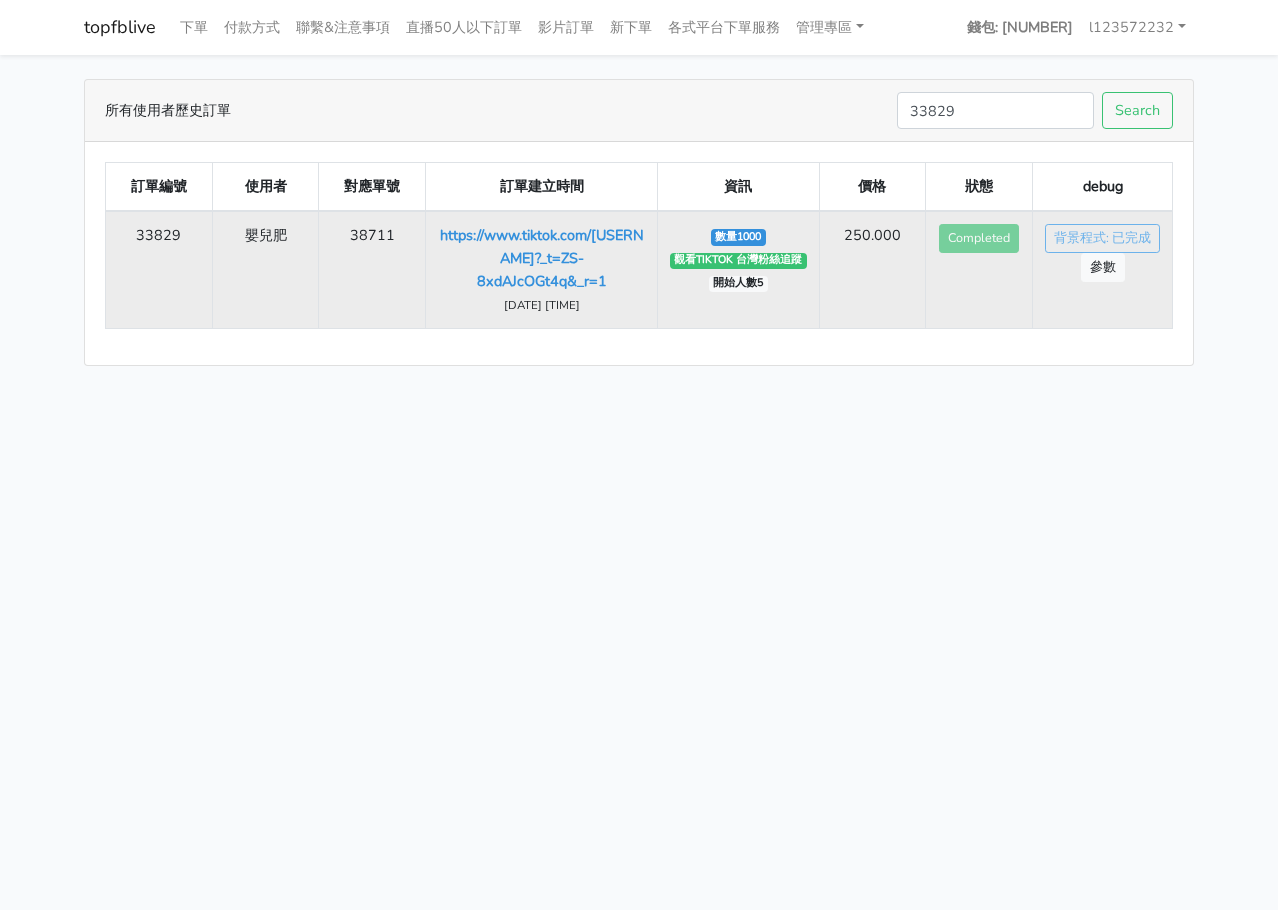 drag, startPoint x: 250, startPoint y: 225, endPoint x: 312, endPoint y: 227, distance: 62.03225 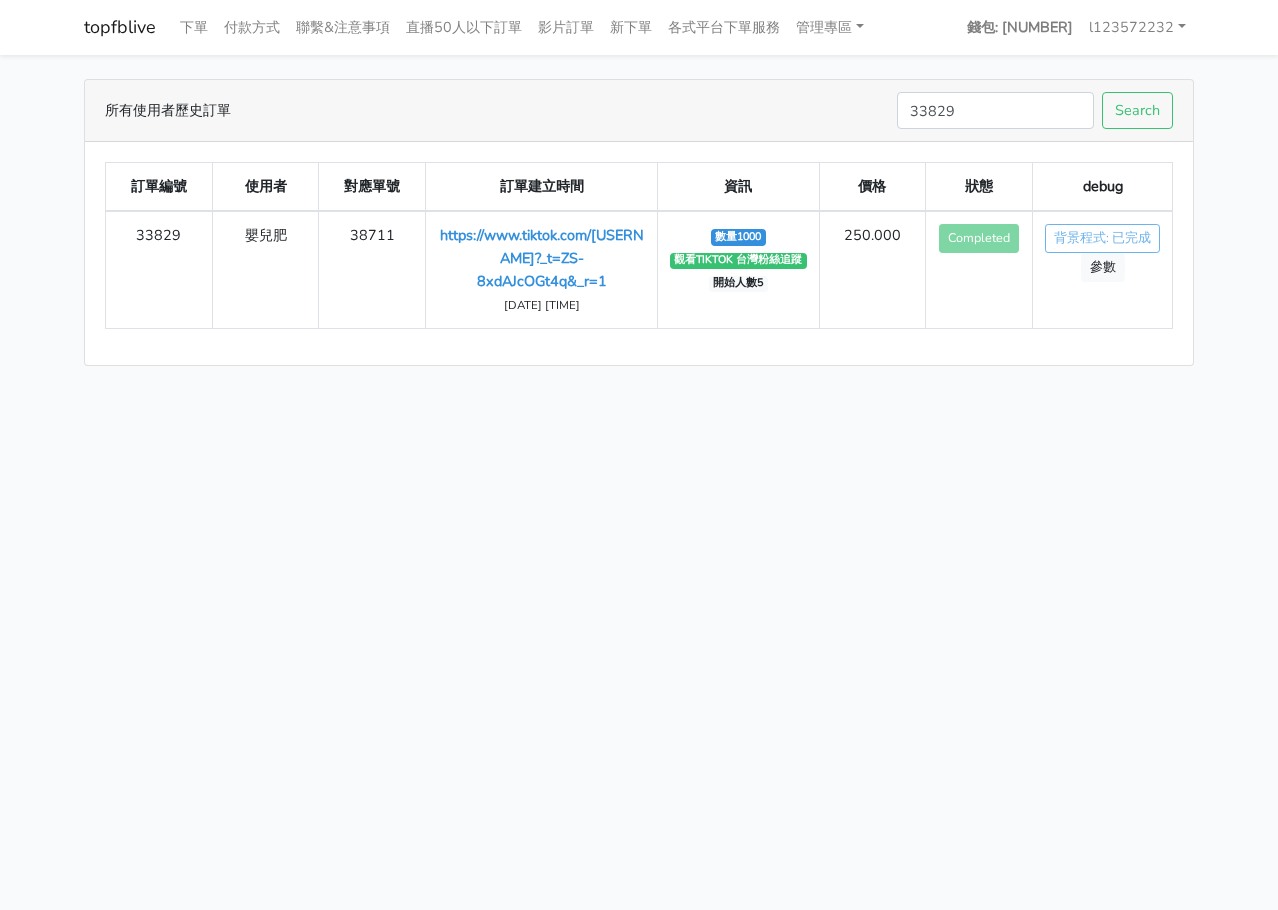 copy on "嬰兒肥" 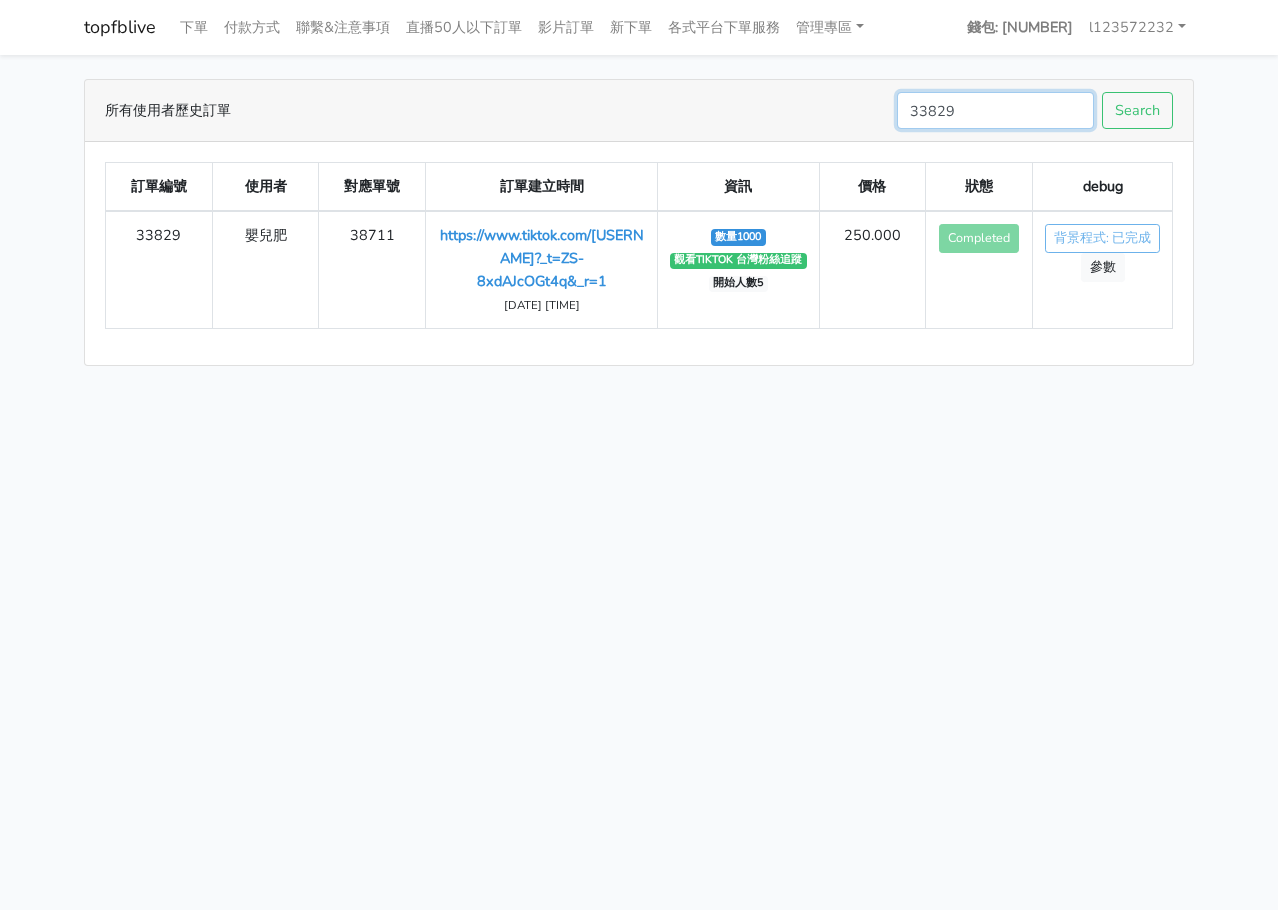 drag, startPoint x: 1084, startPoint y: 107, endPoint x: 1040, endPoint y: 104, distance: 44.102154 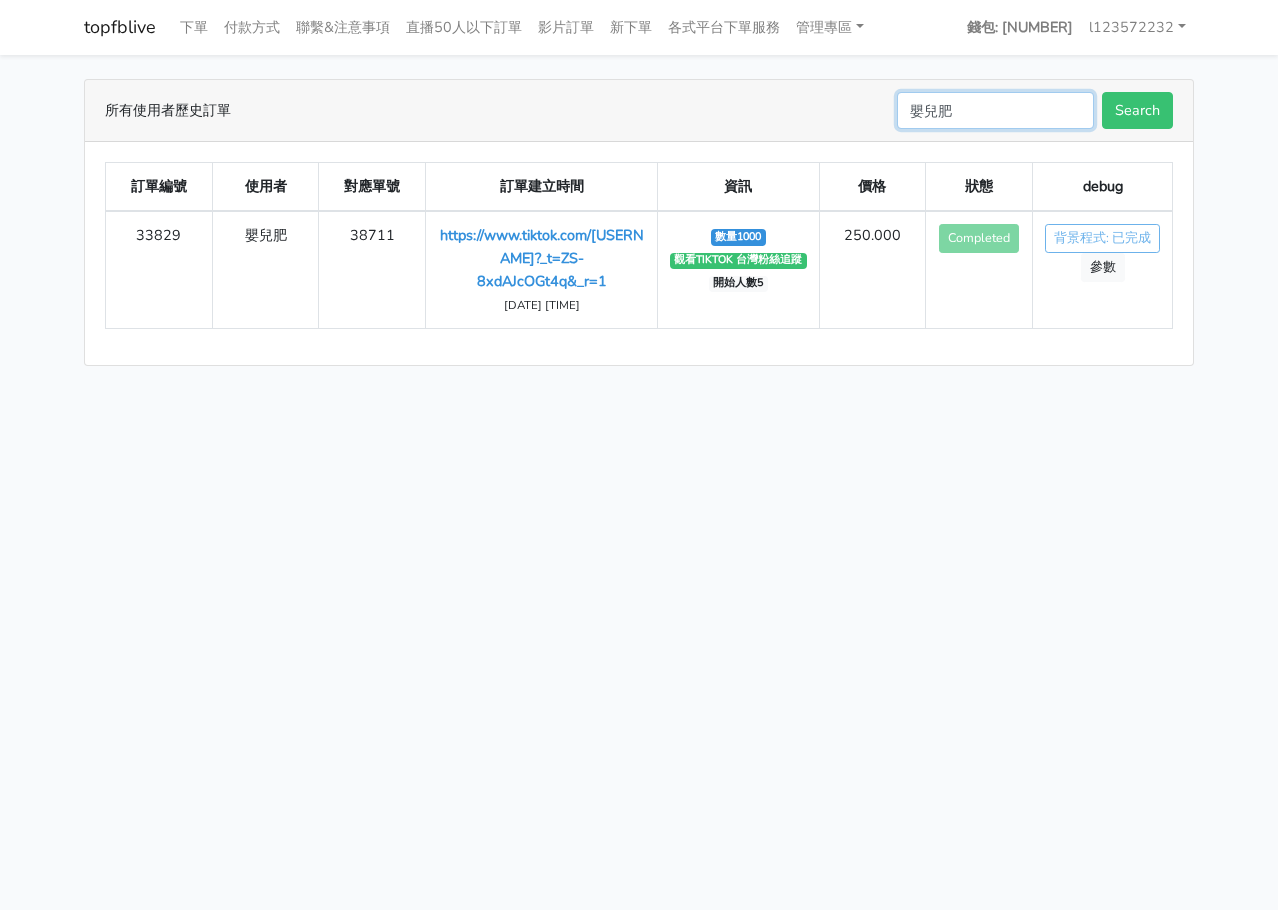 type on "嬰兒肥" 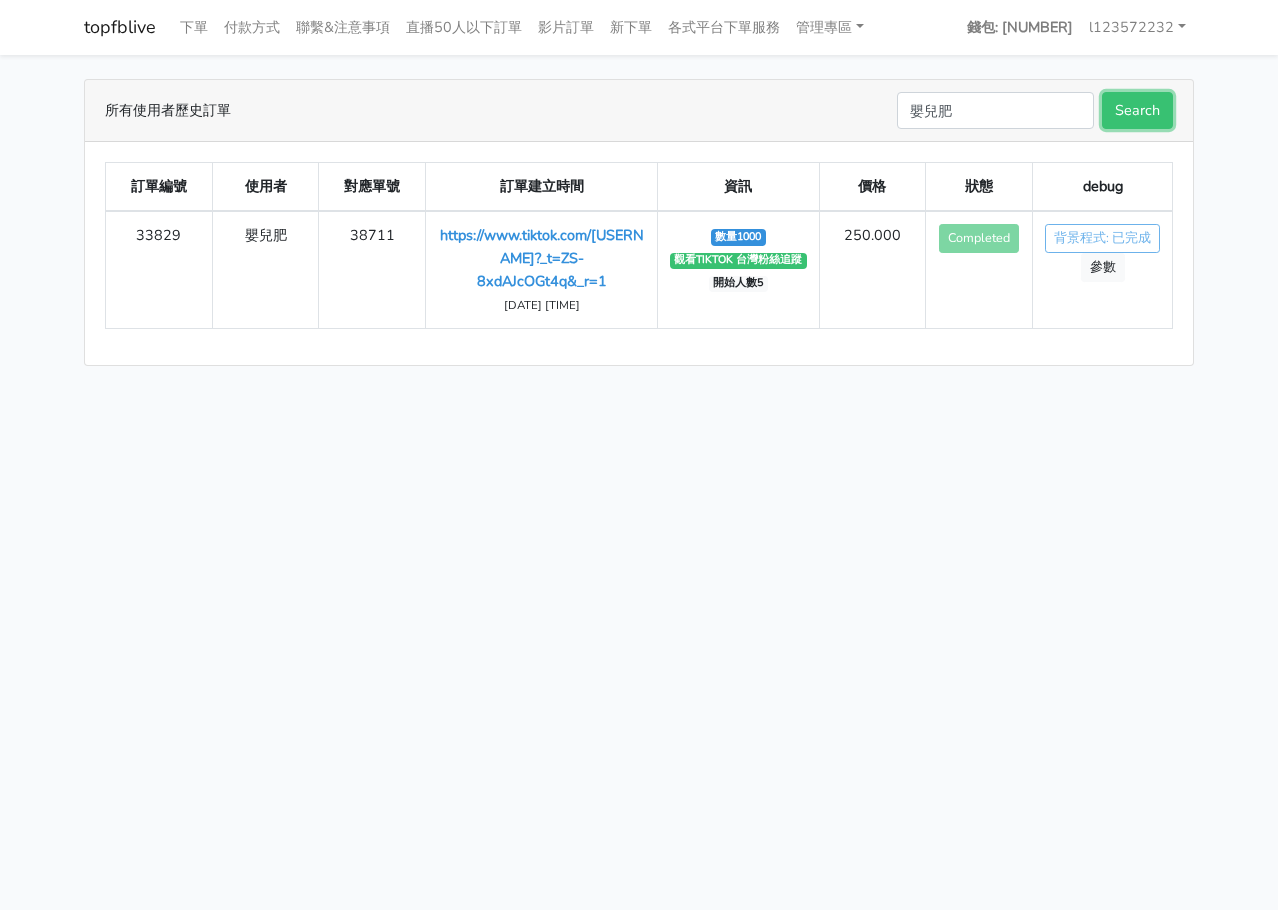 click on "Search" at bounding box center (1137, 110) 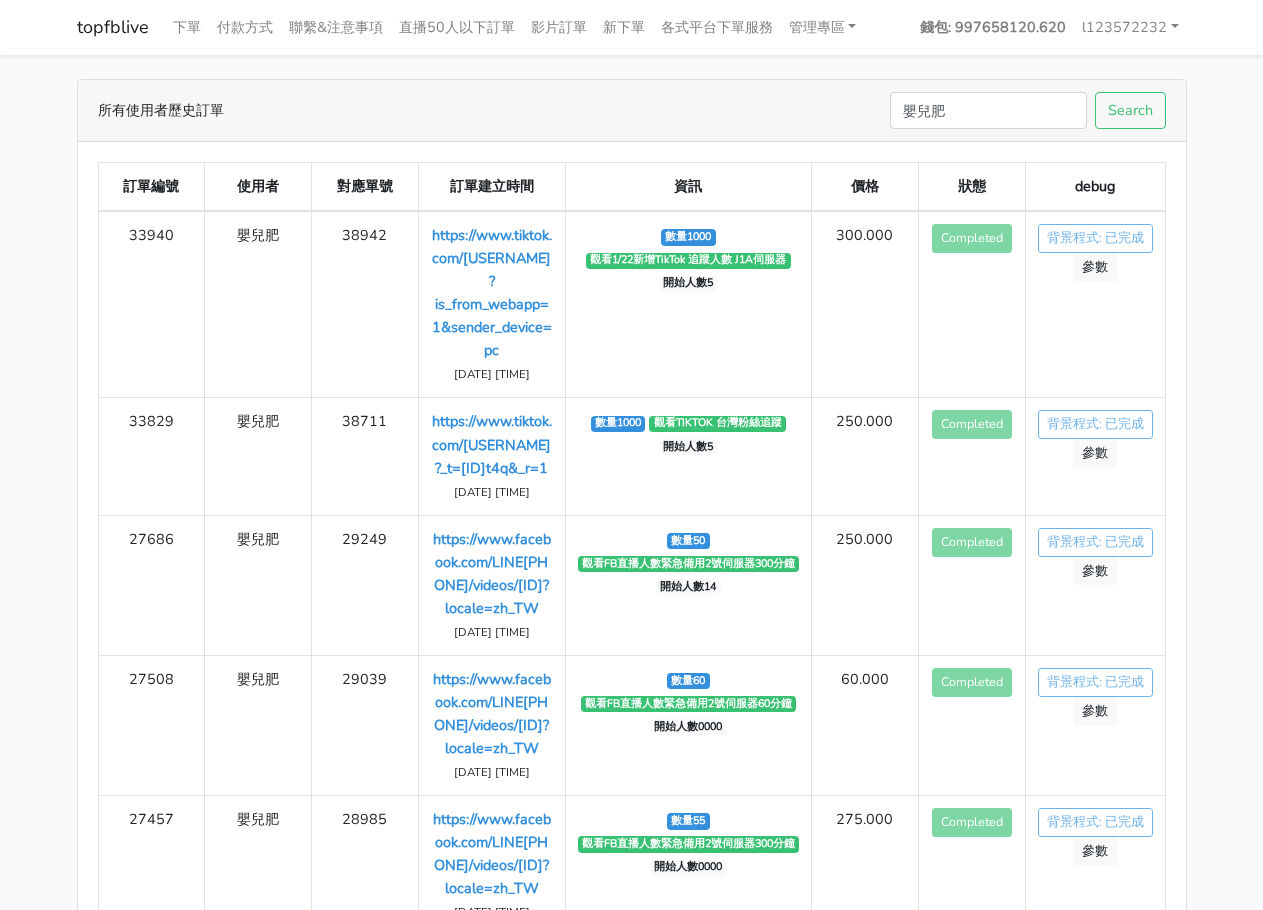 scroll, scrollTop: 0, scrollLeft: 0, axis: both 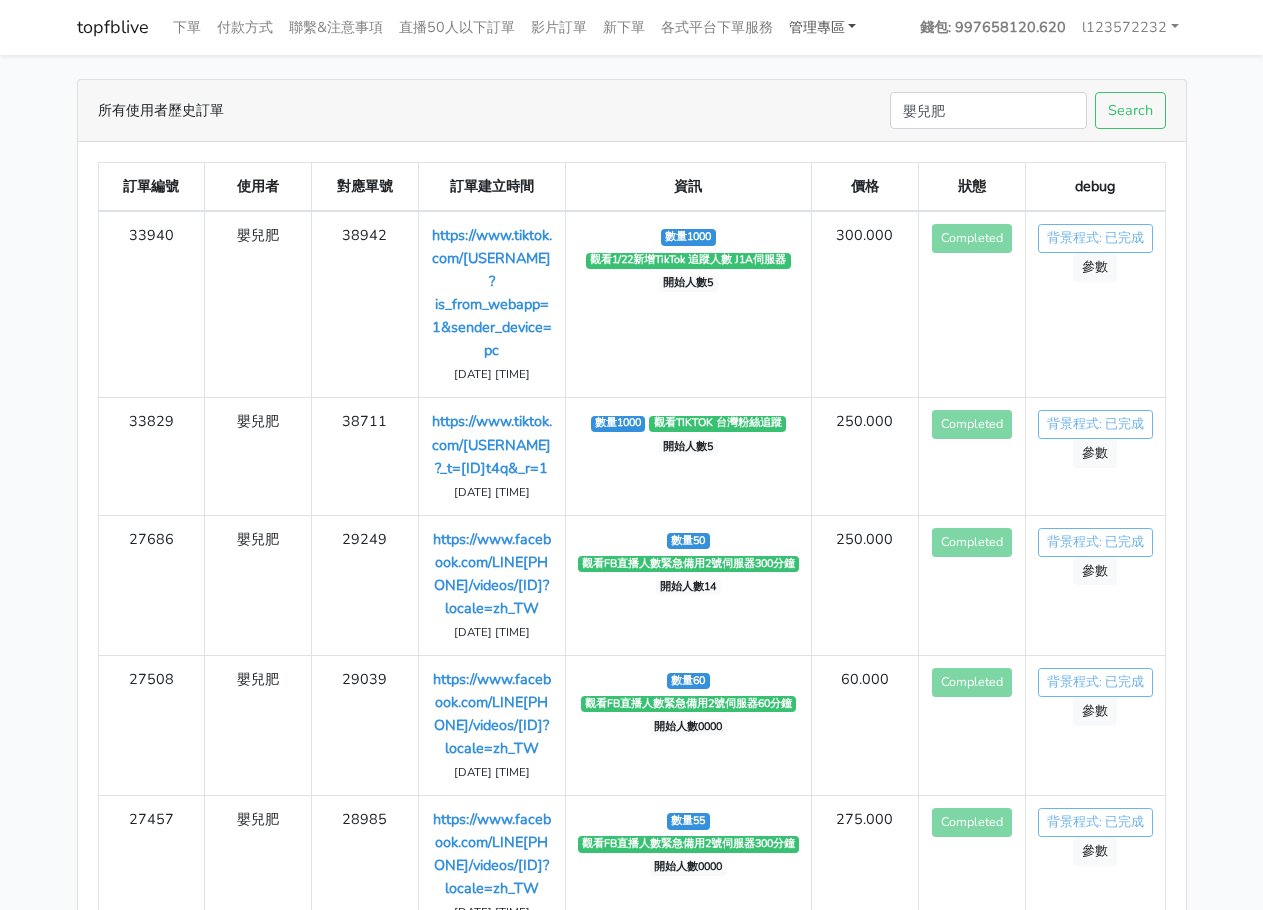 click on "管理專區" at bounding box center [823, 27] 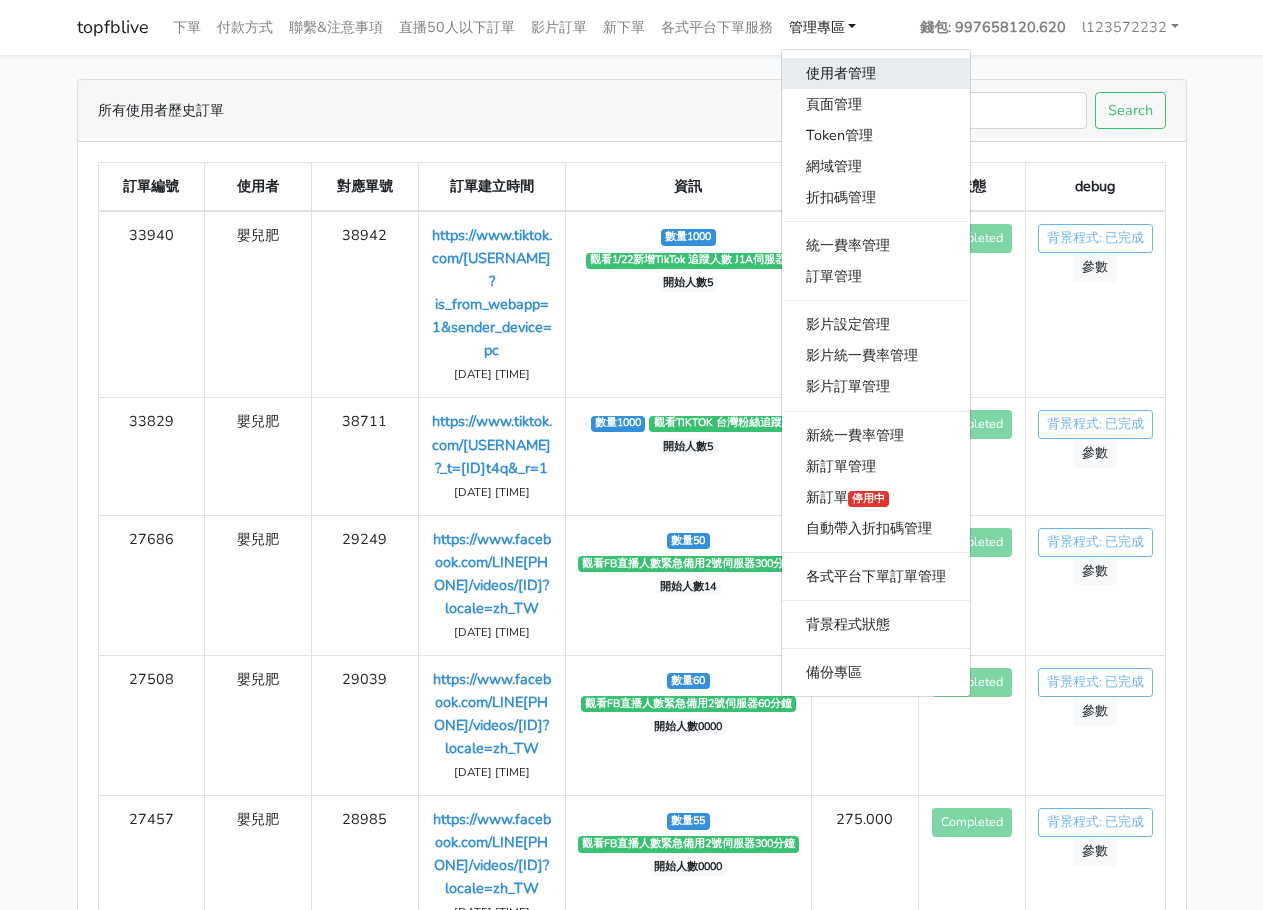 click on "使用者管理" at bounding box center (876, 73) 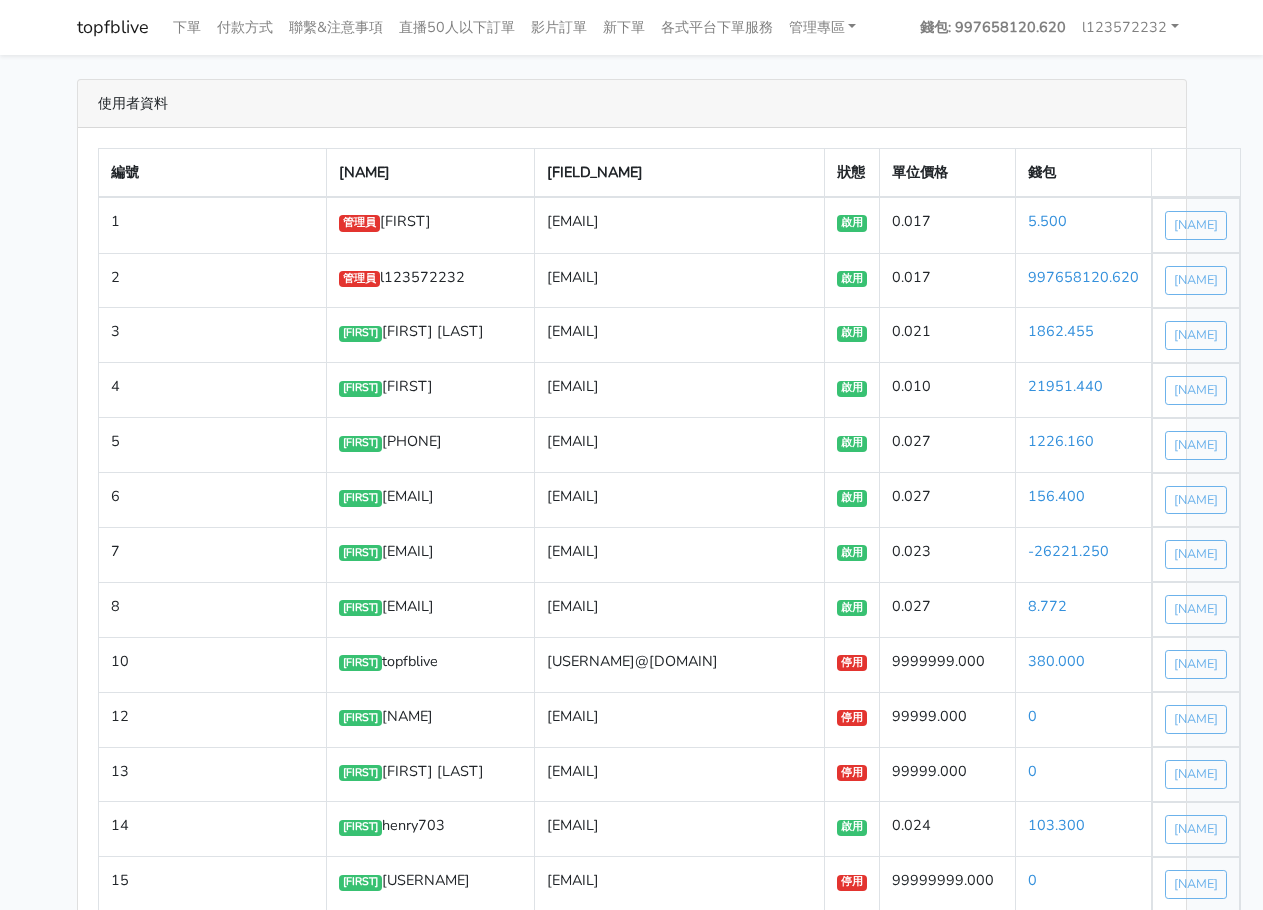 scroll, scrollTop: 103661, scrollLeft: 0, axis: vertical 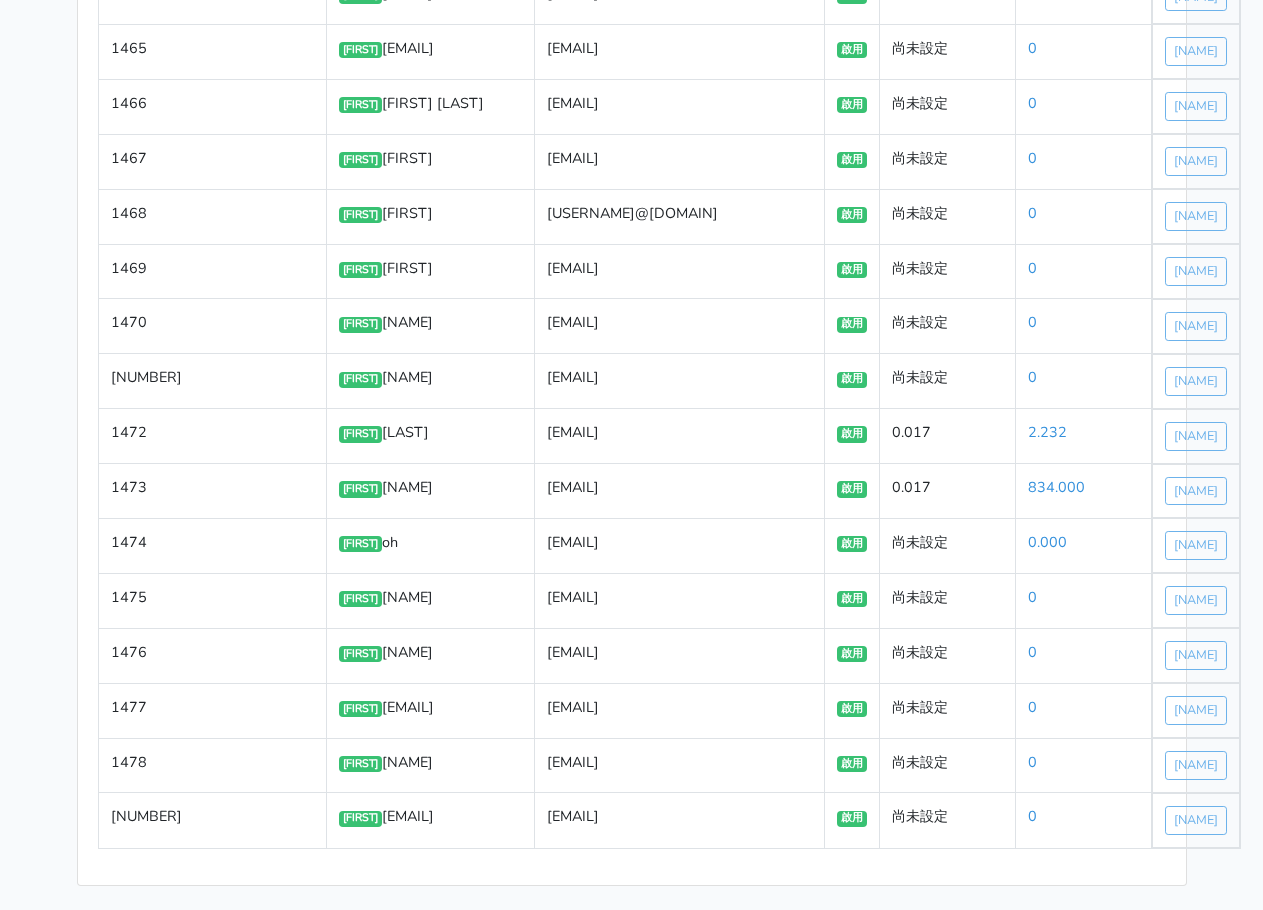 click on "406.000" at bounding box center [1056, -2932] 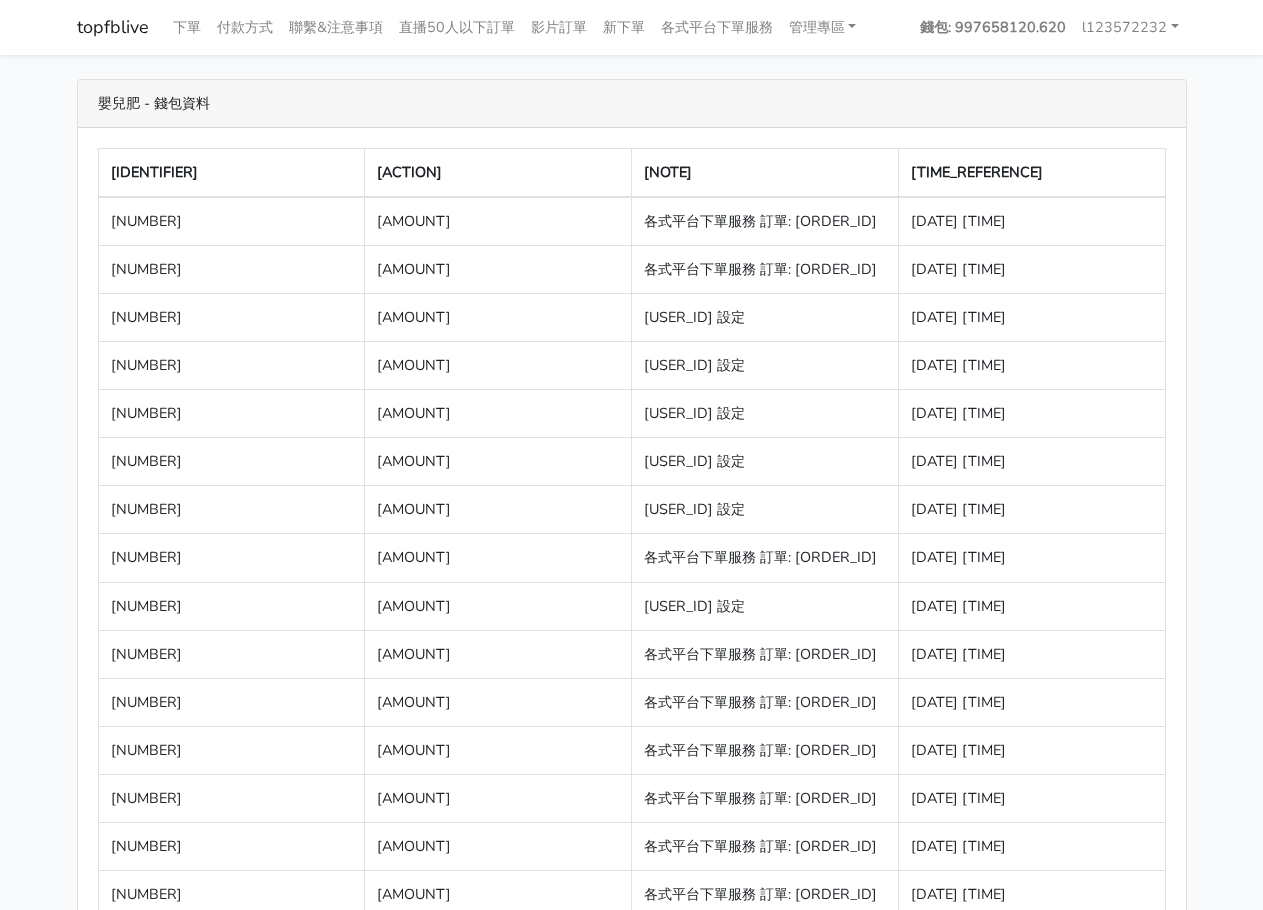 scroll, scrollTop: 0, scrollLeft: 0, axis: both 